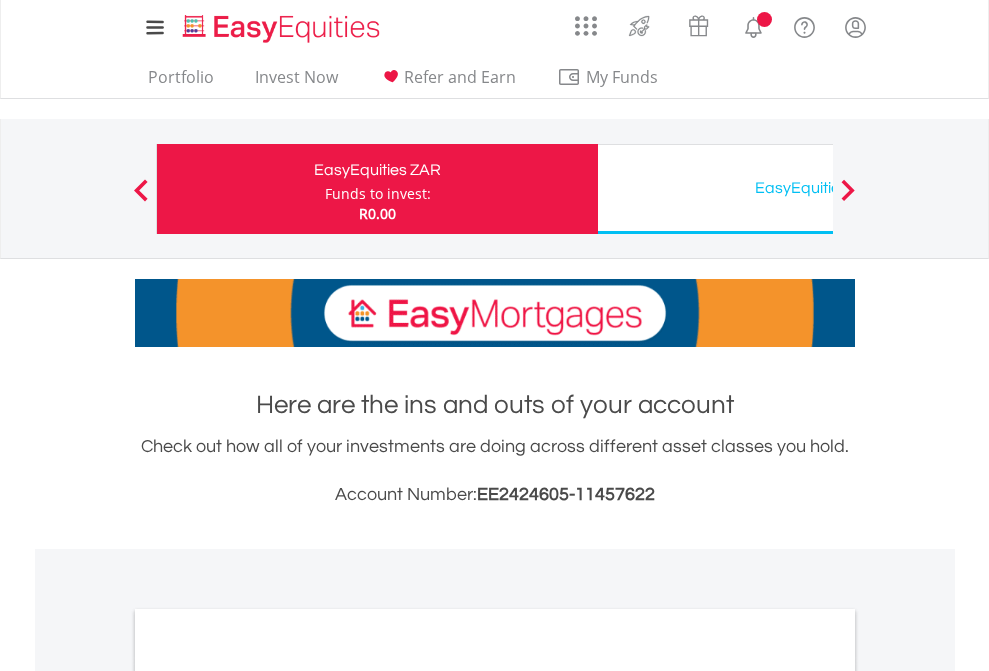 scroll, scrollTop: 0, scrollLeft: 0, axis: both 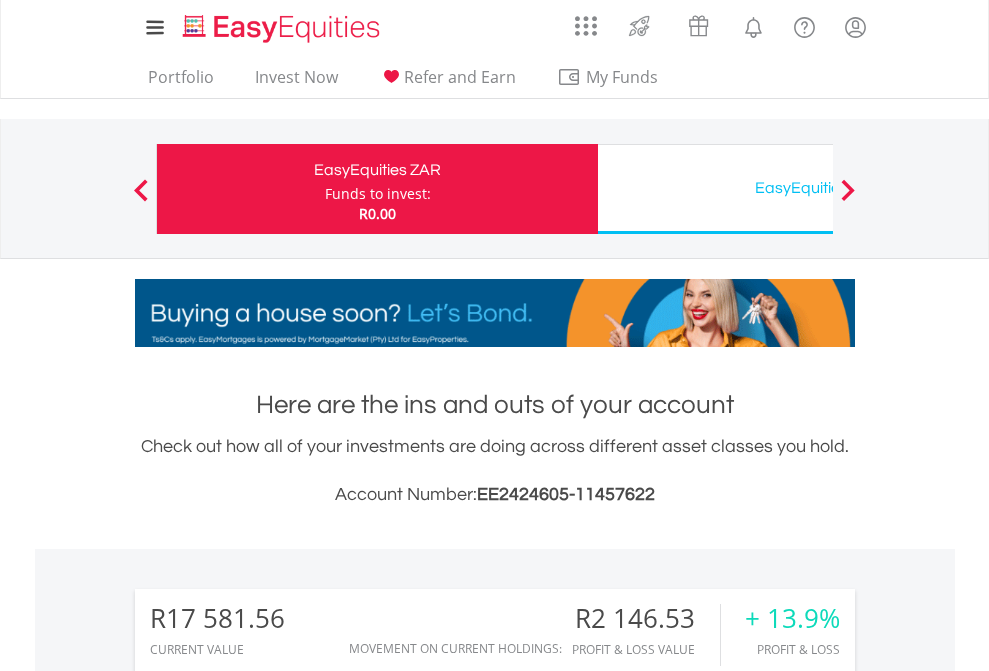click on "Funds to invest:" at bounding box center [378, 194] 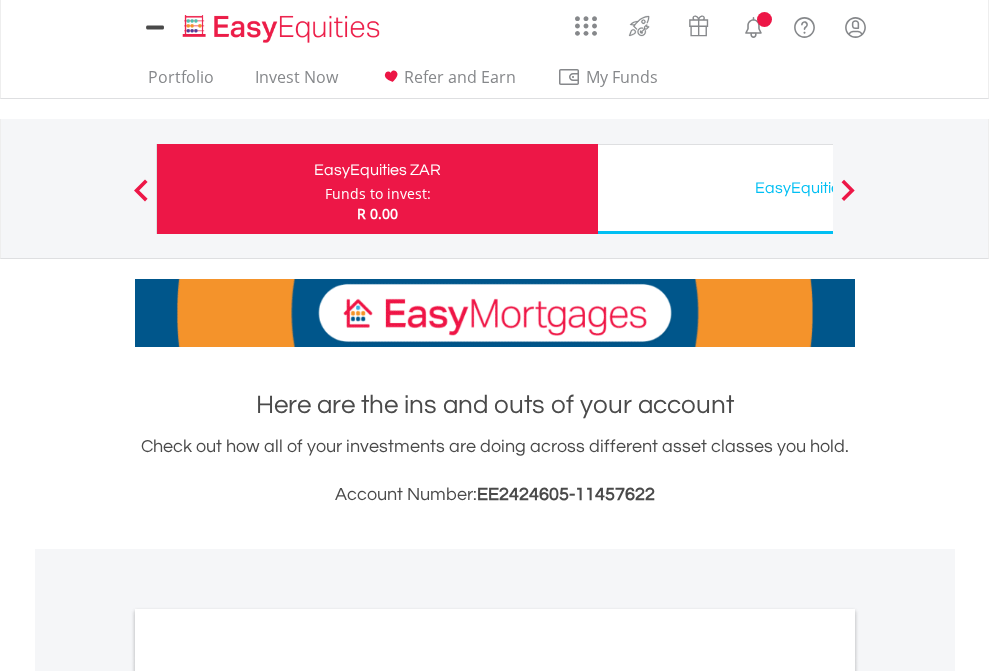 scroll, scrollTop: 0, scrollLeft: 0, axis: both 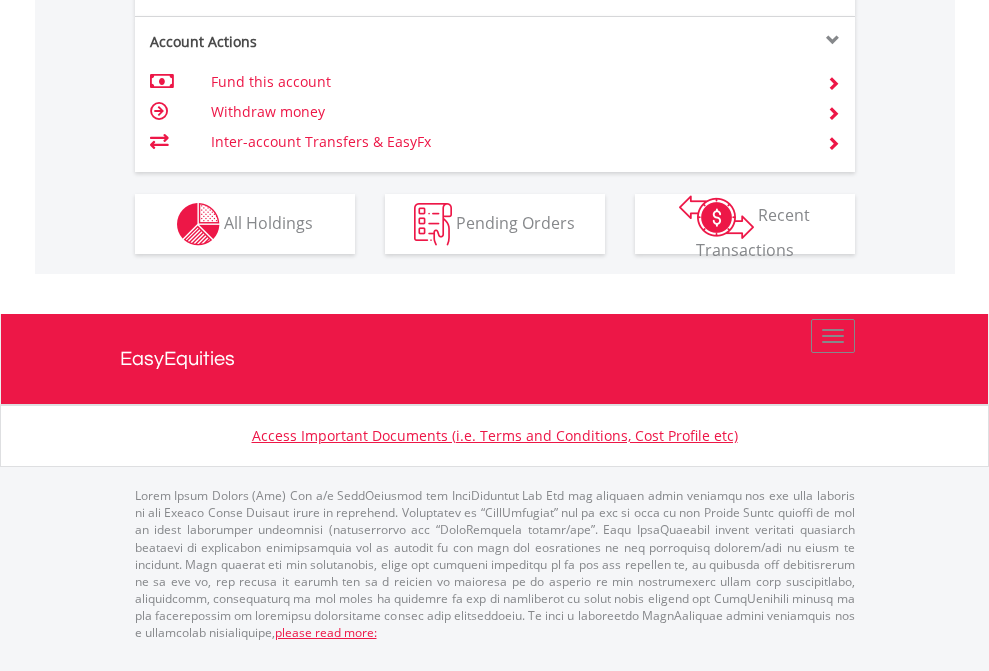 click on "Investment types" at bounding box center [706, -337] 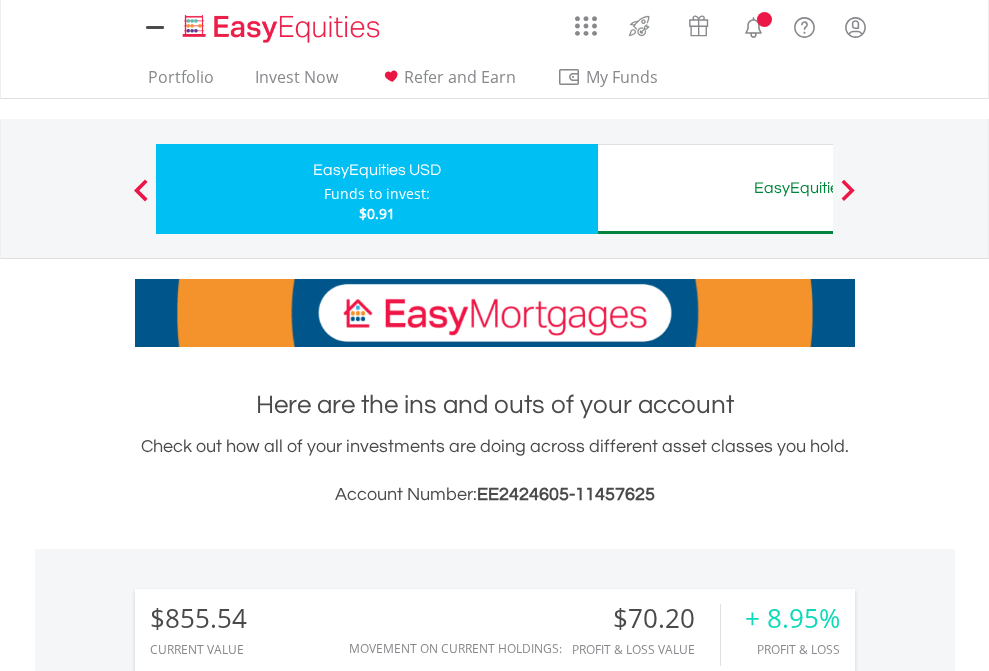 scroll, scrollTop: 0, scrollLeft: 0, axis: both 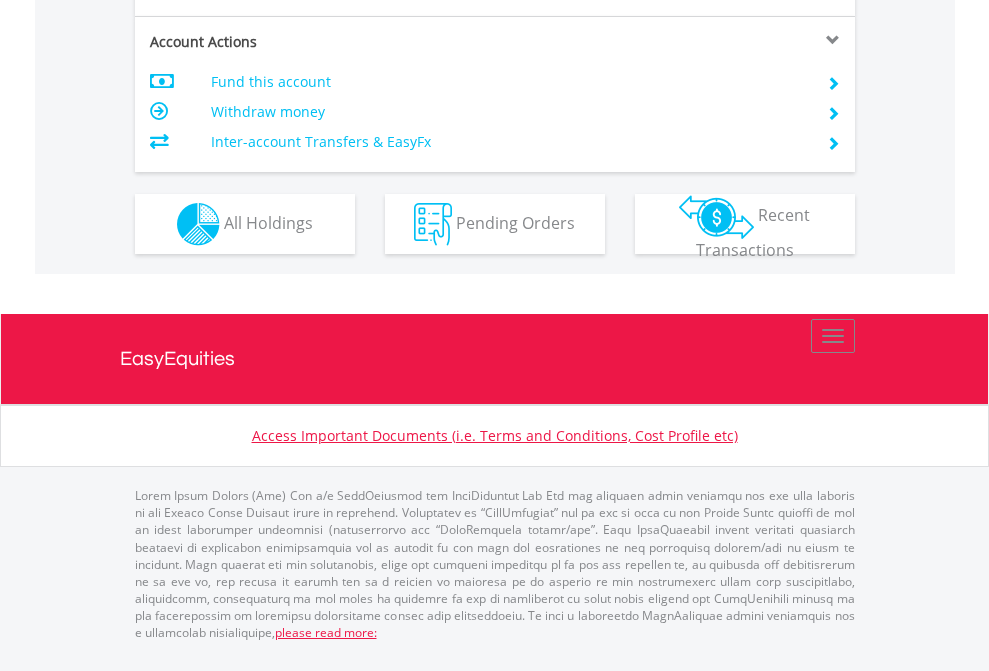 click on "Investment types" at bounding box center [706, -337] 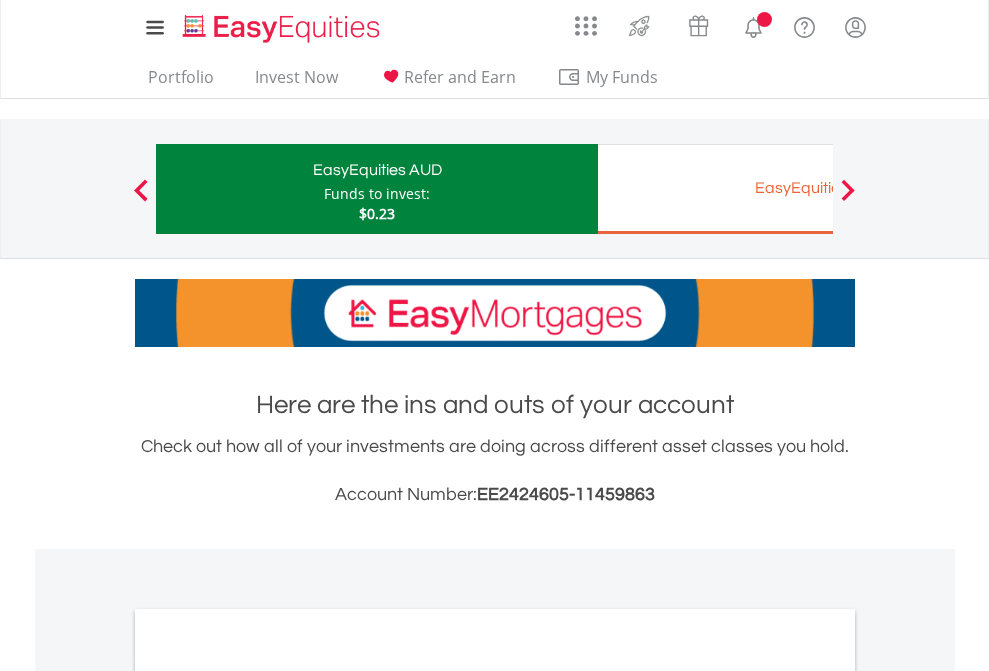 scroll, scrollTop: 0, scrollLeft: 0, axis: both 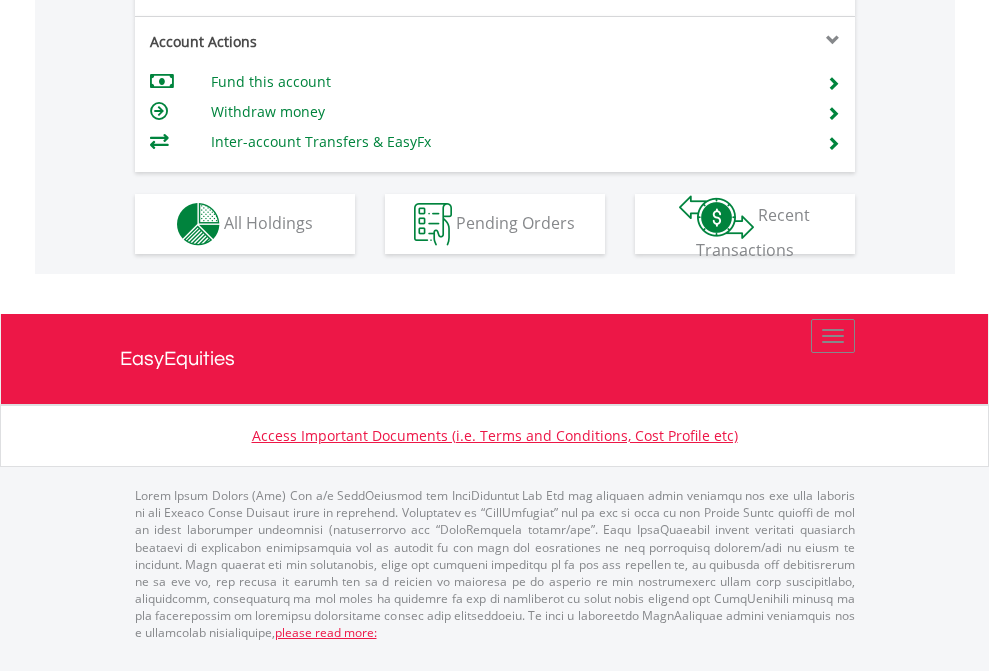 click on "Investment types" at bounding box center [706, -337] 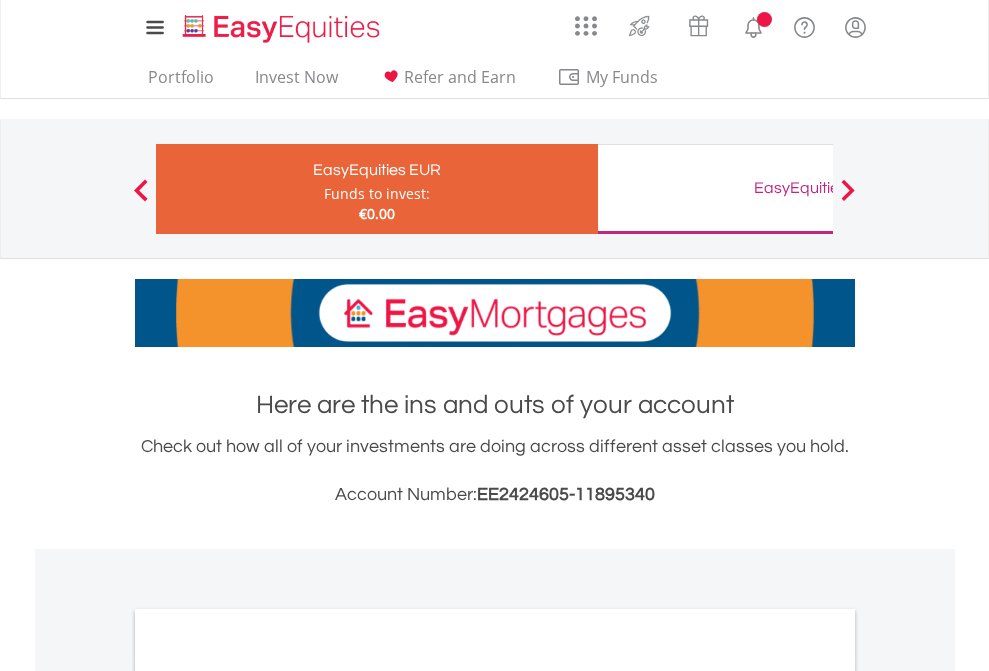 scroll, scrollTop: 0, scrollLeft: 0, axis: both 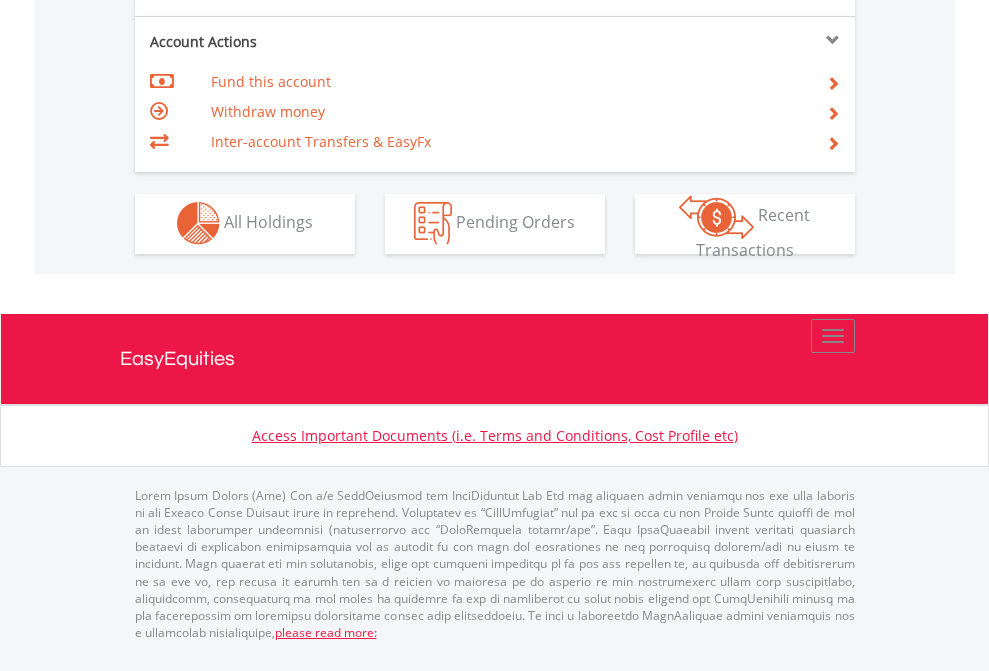 click on "Investment types" at bounding box center [706, -353] 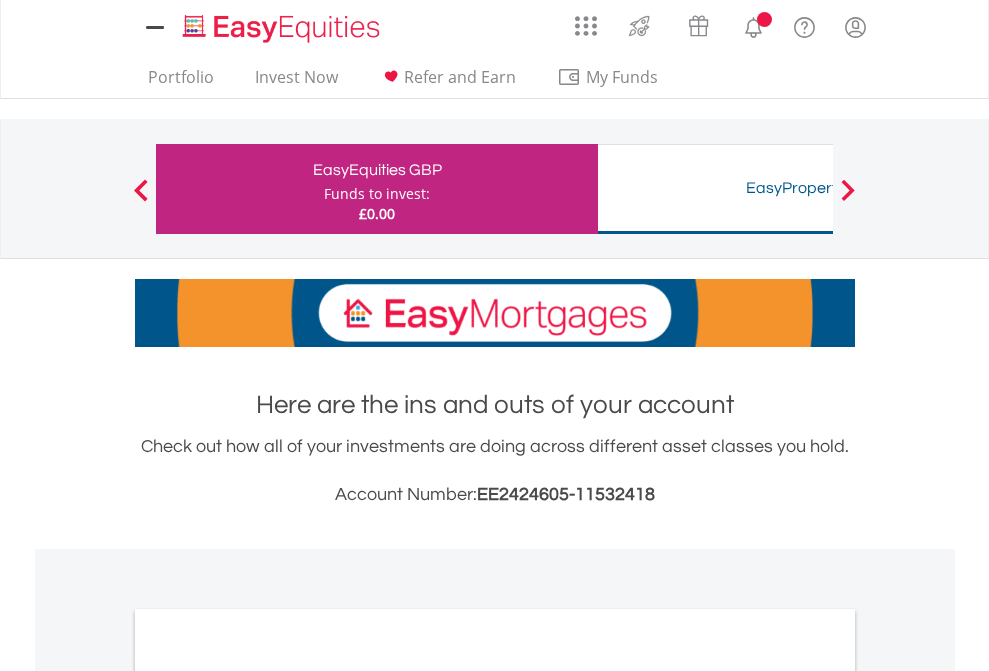 scroll, scrollTop: 0, scrollLeft: 0, axis: both 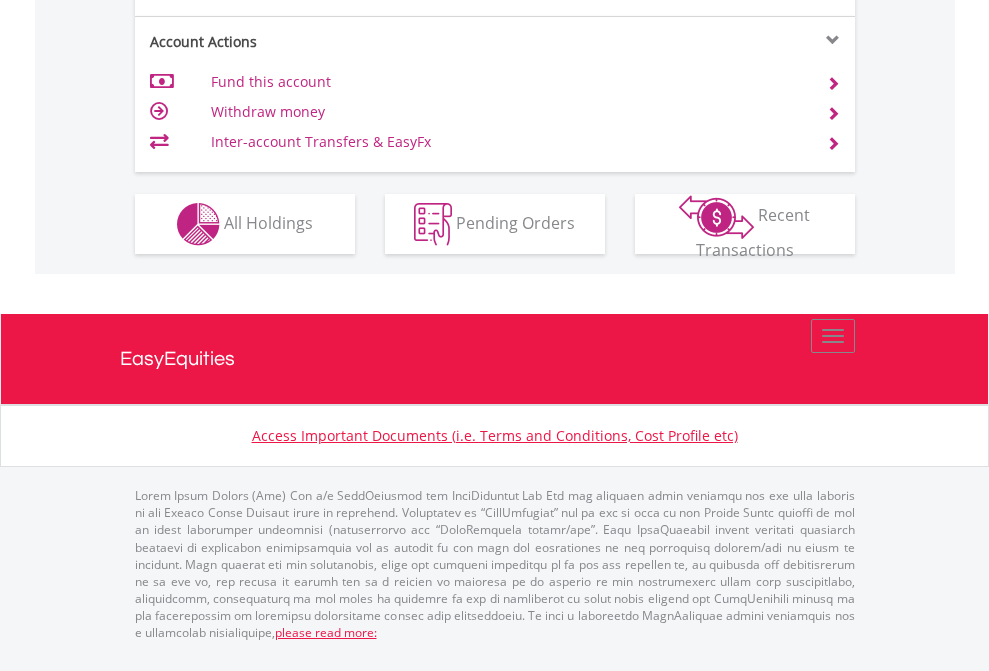 click on "Investment types" at bounding box center (706, -337) 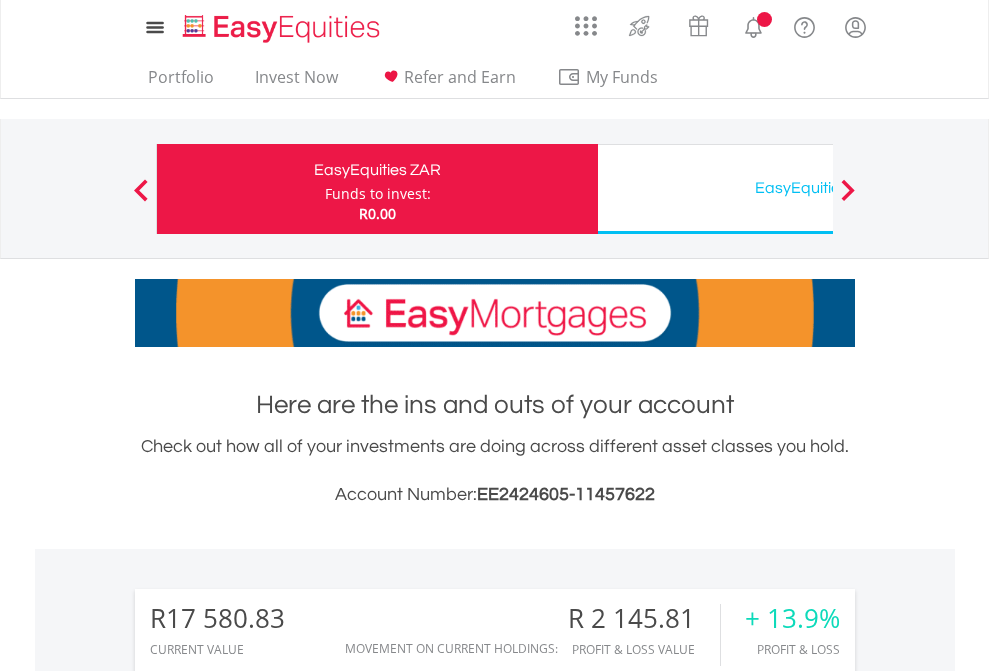 scroll, scrollTop: 1653, scrollLeft: 0, axis: vertical 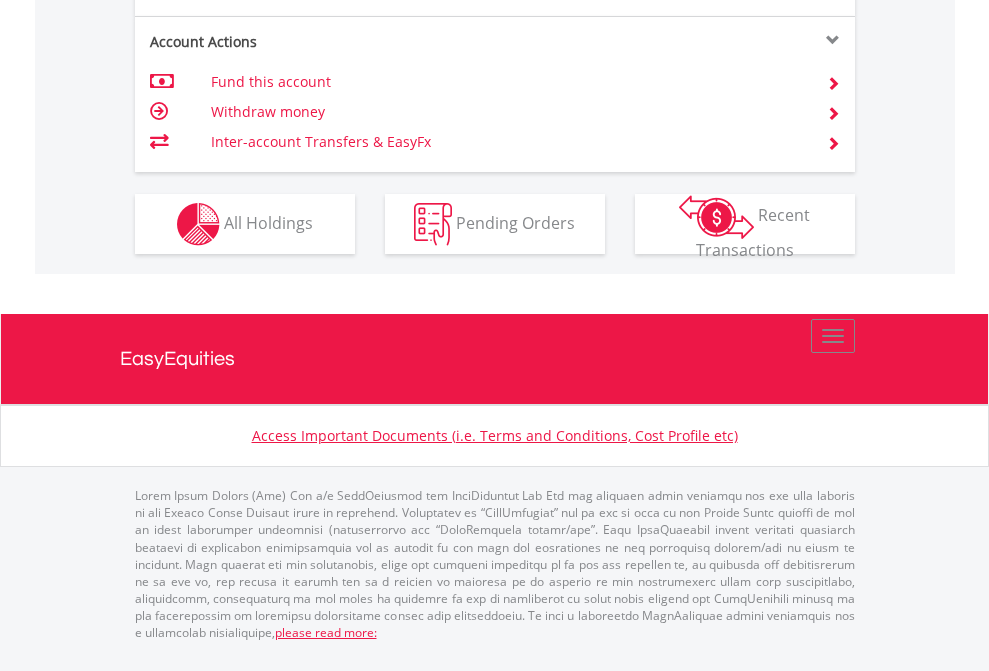 click on "All Holdings" at bounding box center [268, 222] 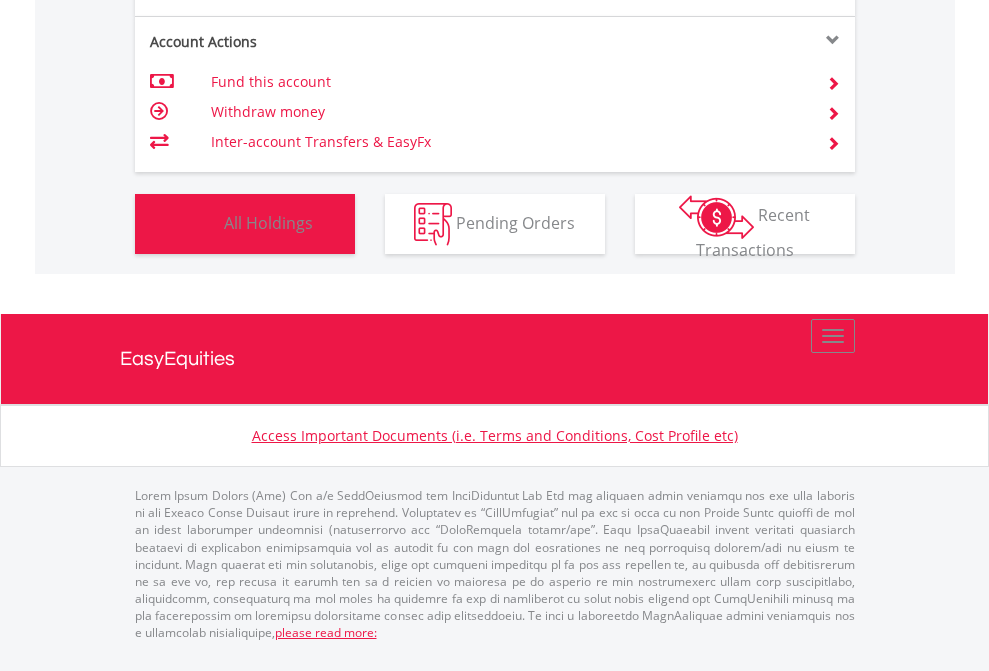 scroll, scrollTop: 999808, scrollLeft: 999687, axis: both 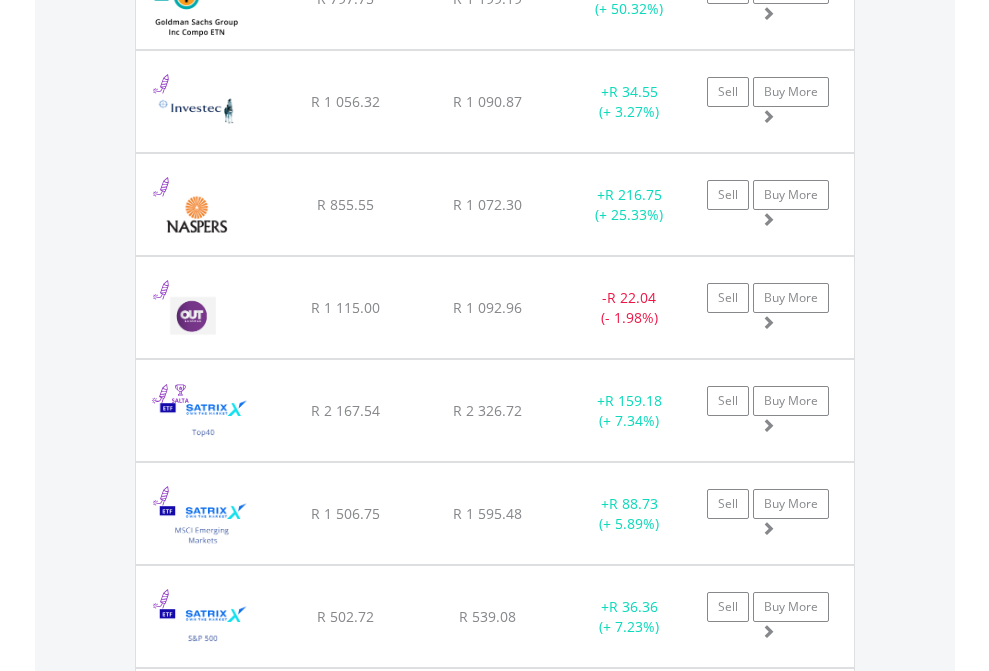 click on "EasyEquities USD" at bounding box center (818, -2196) 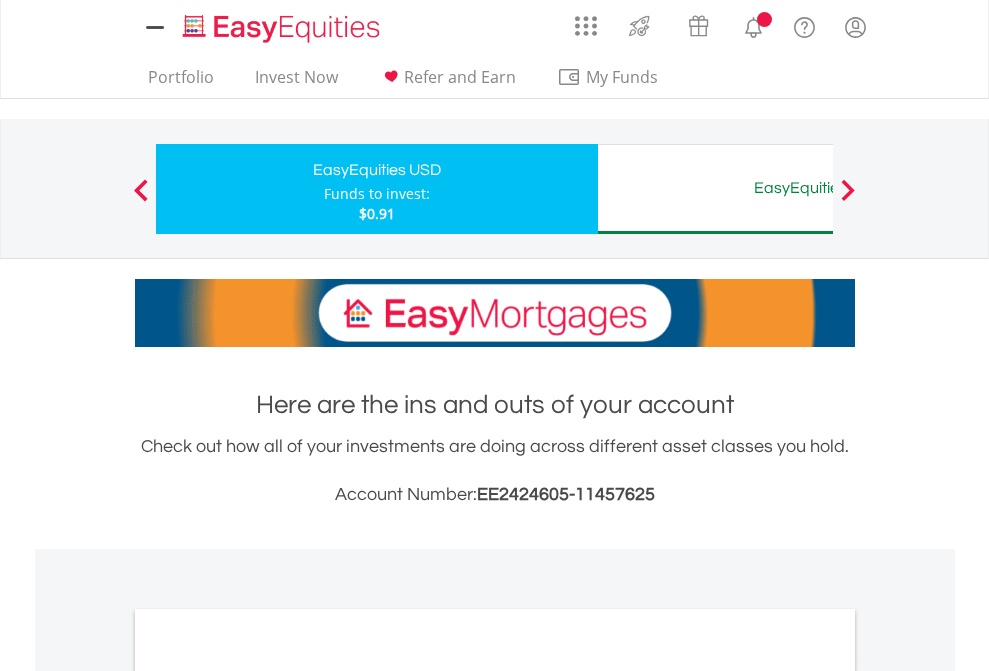 scroll, scrollTop: 0, scrollLeft: 0, axis: both 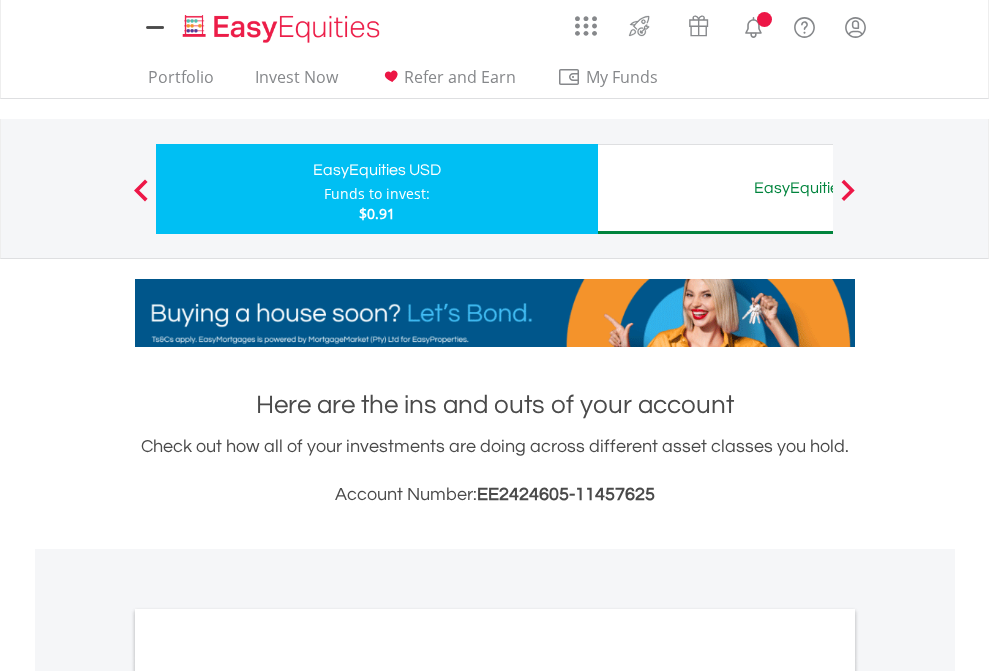 click on "All Holdings" at bounding box center [268, 1096] 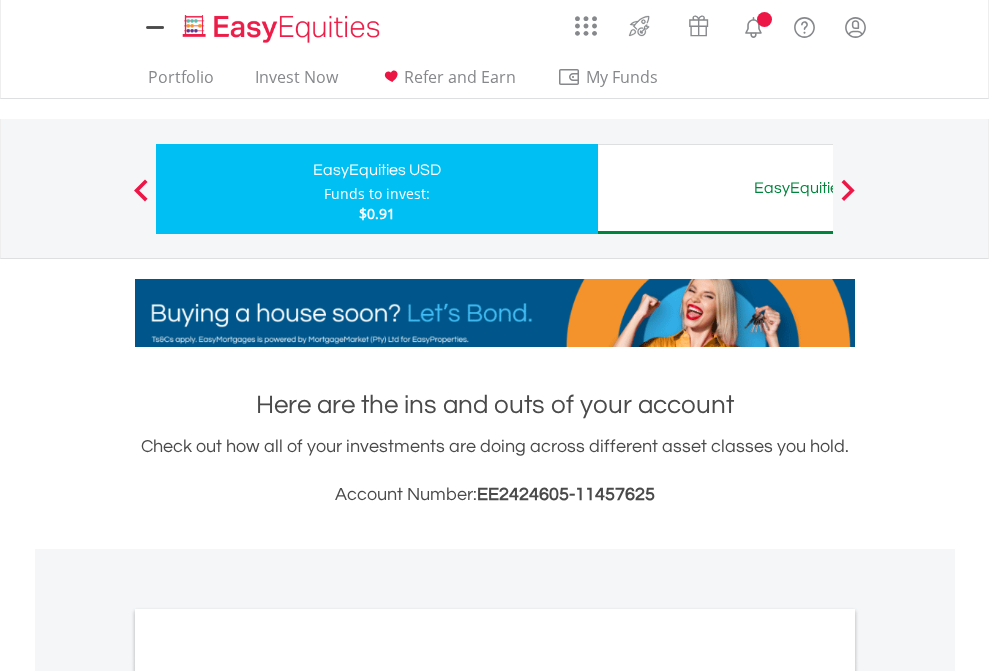scroll, scrollTop: 1202, scrollLeft: 0, axis: vertical 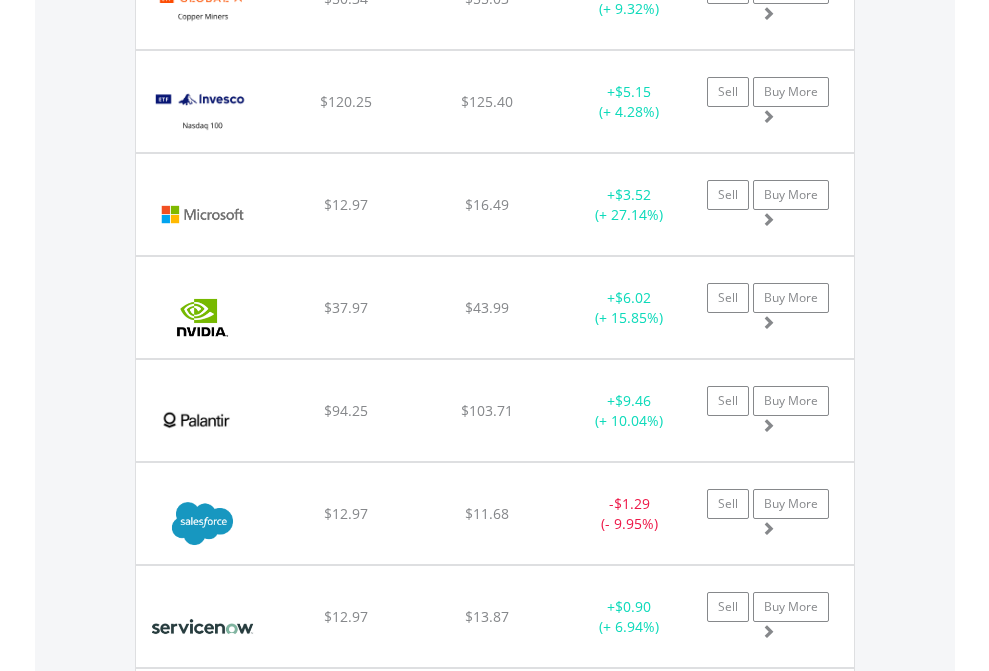 click on "EasyEquities AUD" at bounding box center (818, -2076) 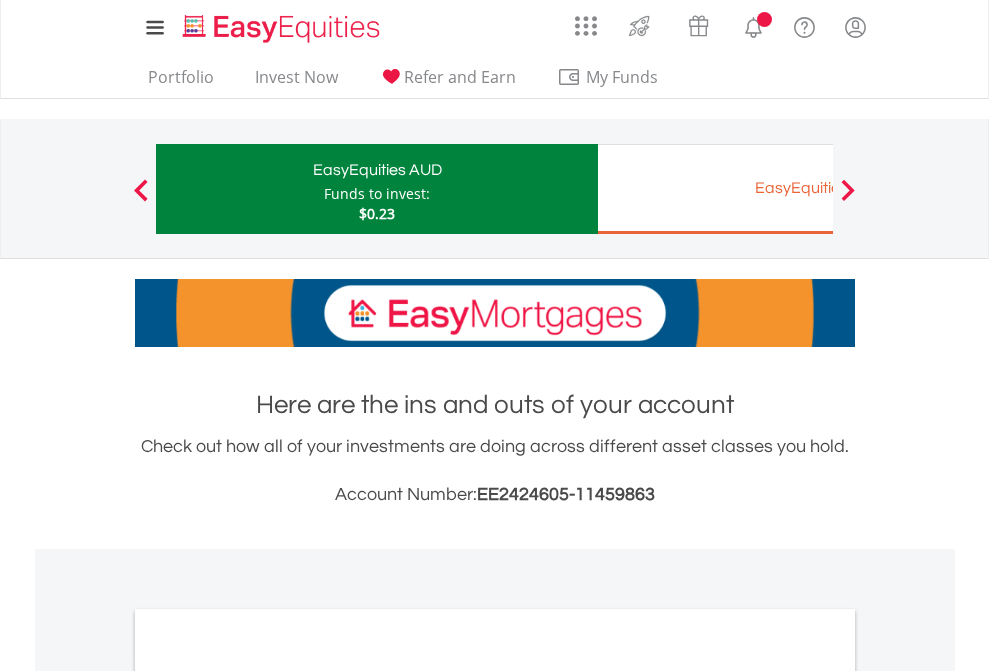 scroll, scrollTop: 0, scrollLeft: 0, axis: both 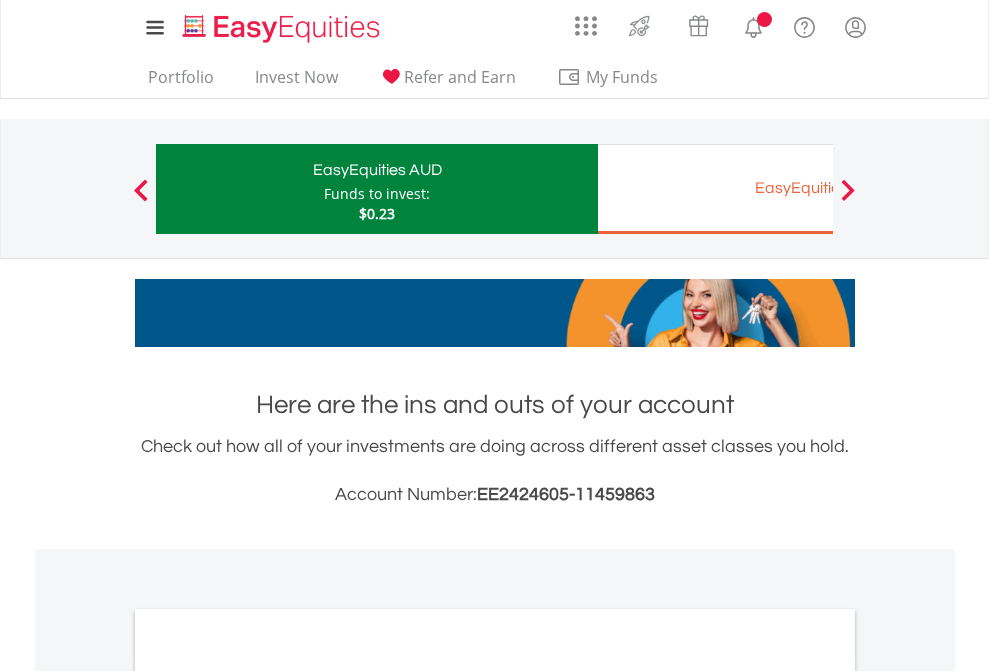 click on "All Holdings" at bounding box center (268, 1096) 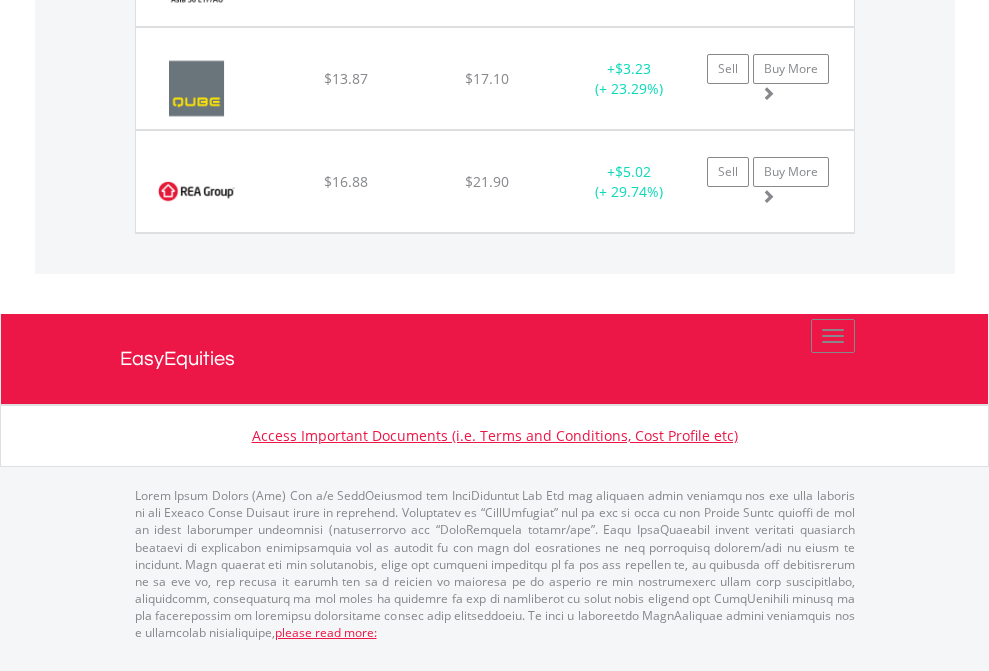 scroll, scrollTop: 2305, scrollLeft: 0, axis: vertical 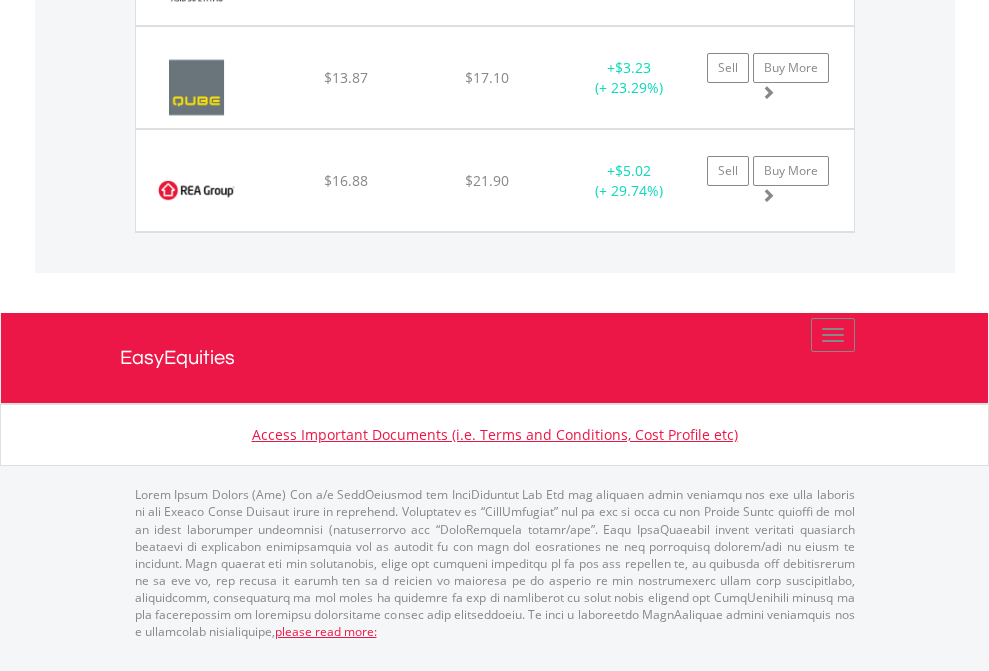 click on "EasyEquities EUR" at bounding box center [818, -1831] 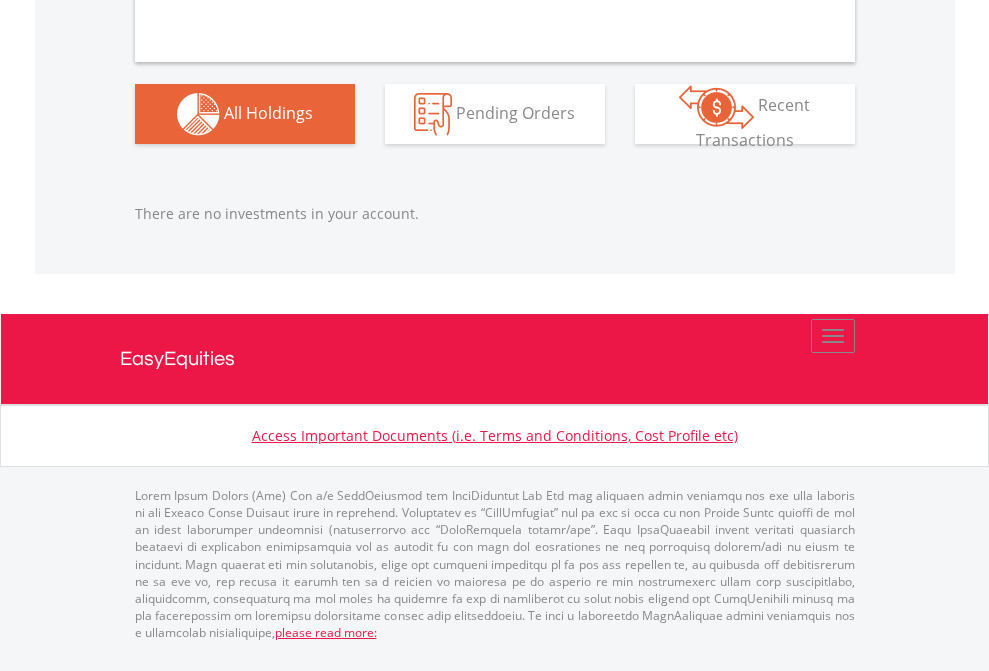 scroll, scrollTop: 1980, scrollLeft: 0, axis: vertical 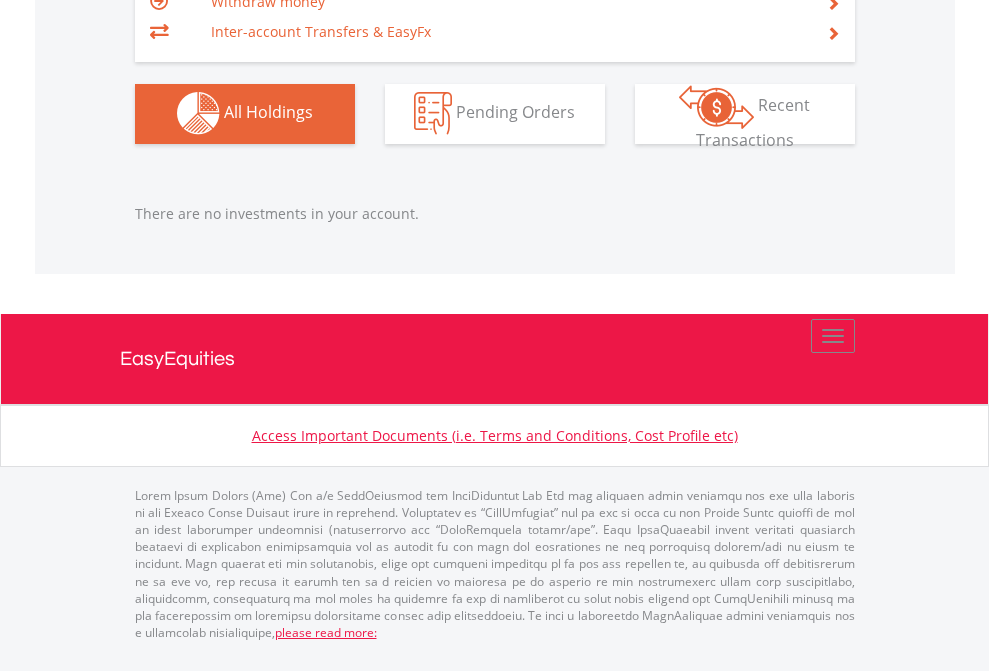 click on "EasyEquities GBP" at bounding box center (818, -1142) 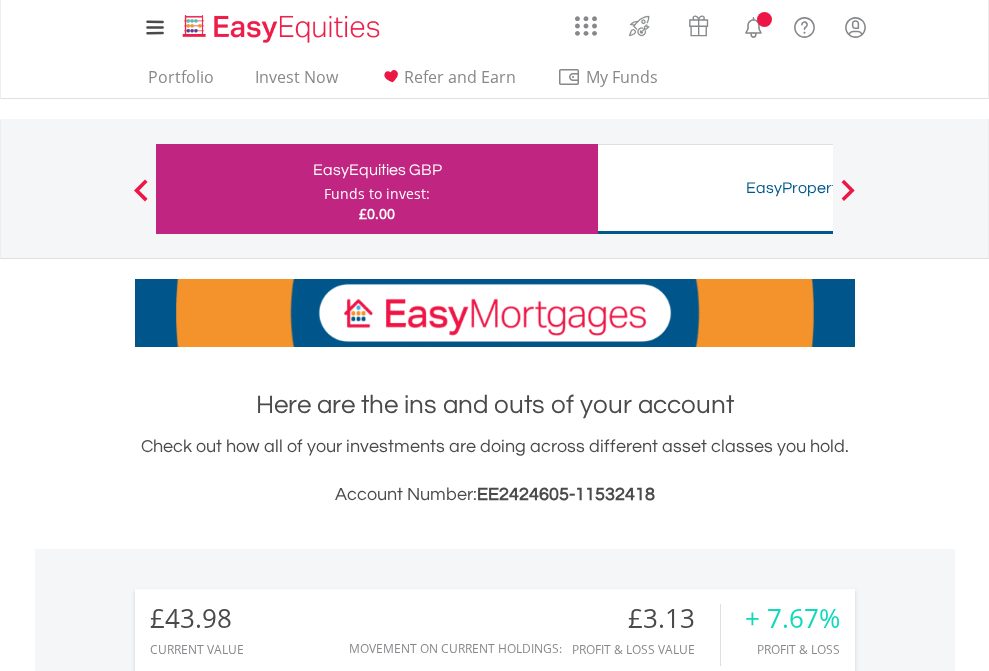 scroll, scrollTop: 0, scrollLeft: 0, axis: both 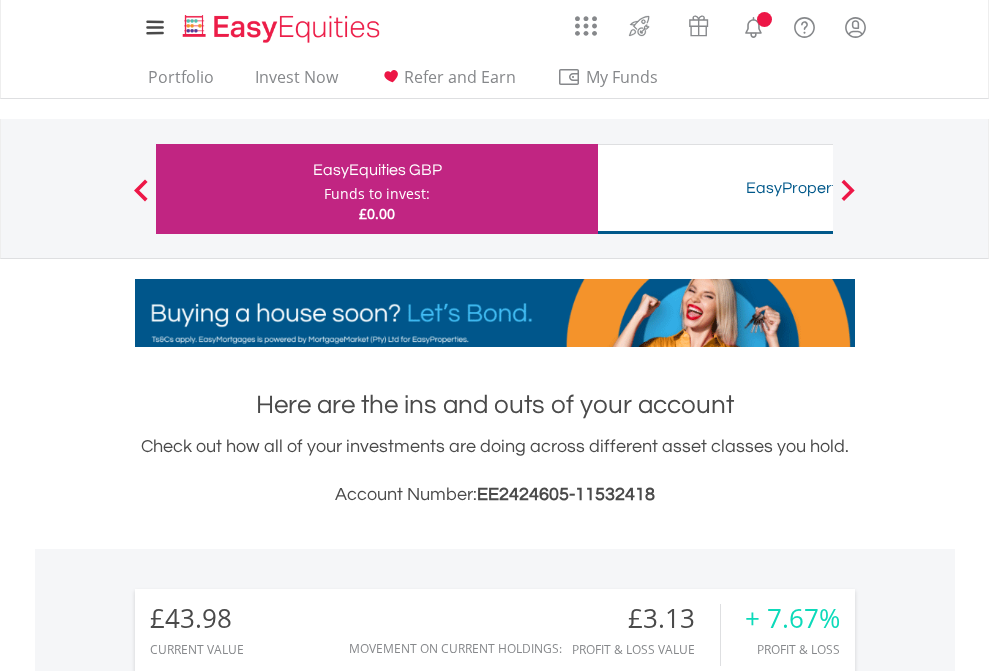 click on "All Holdings" at bounding box center (268, 1466) 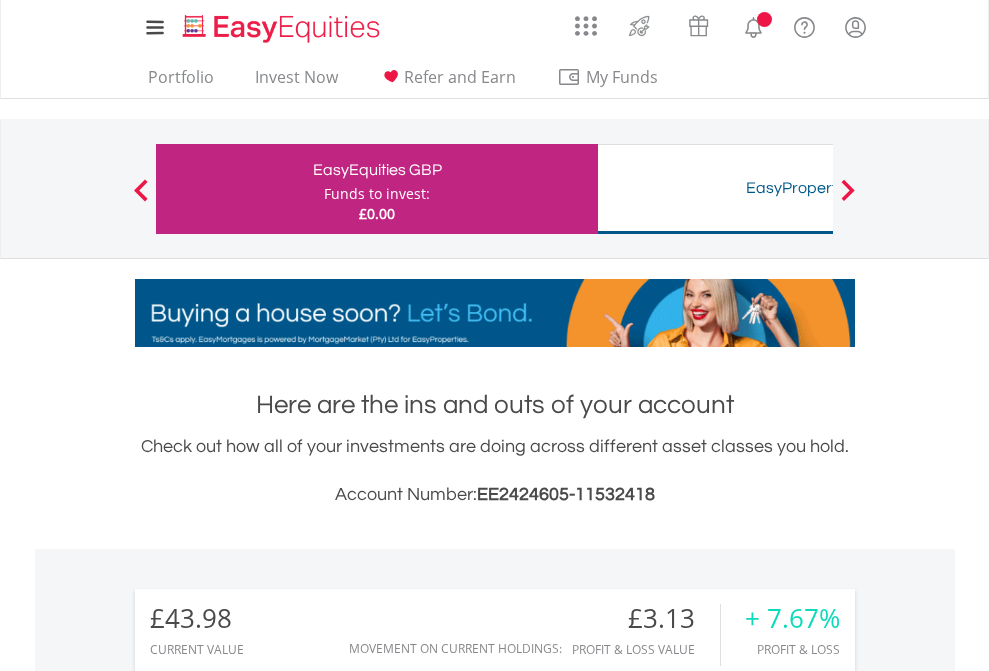 scroll, scrollTop: 999808, scrollLeft: 999687, axis: both 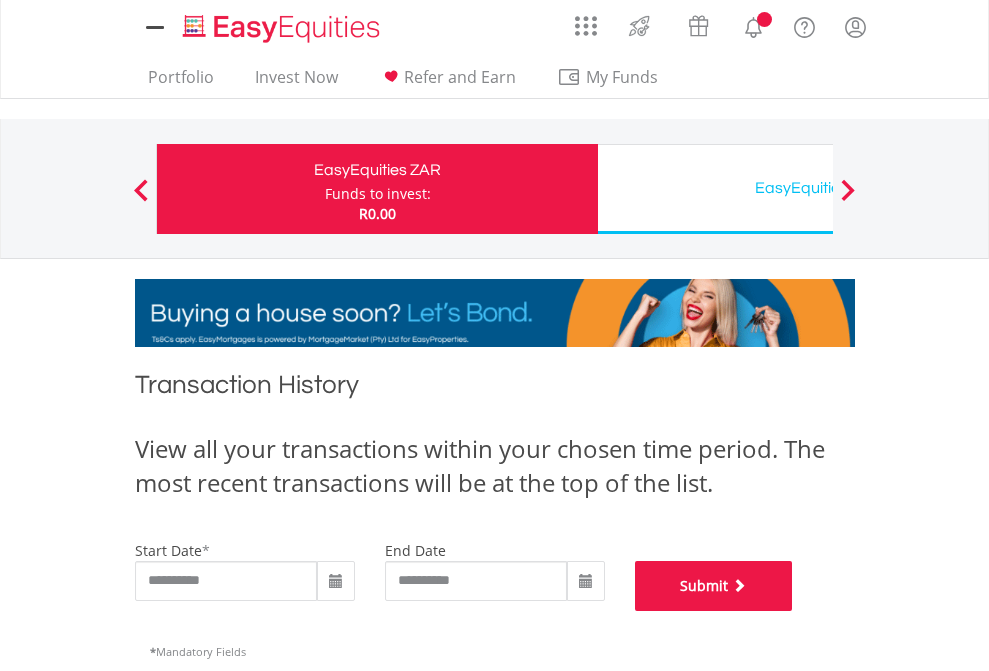 click on "Submit" at bounding box center (714, 586) 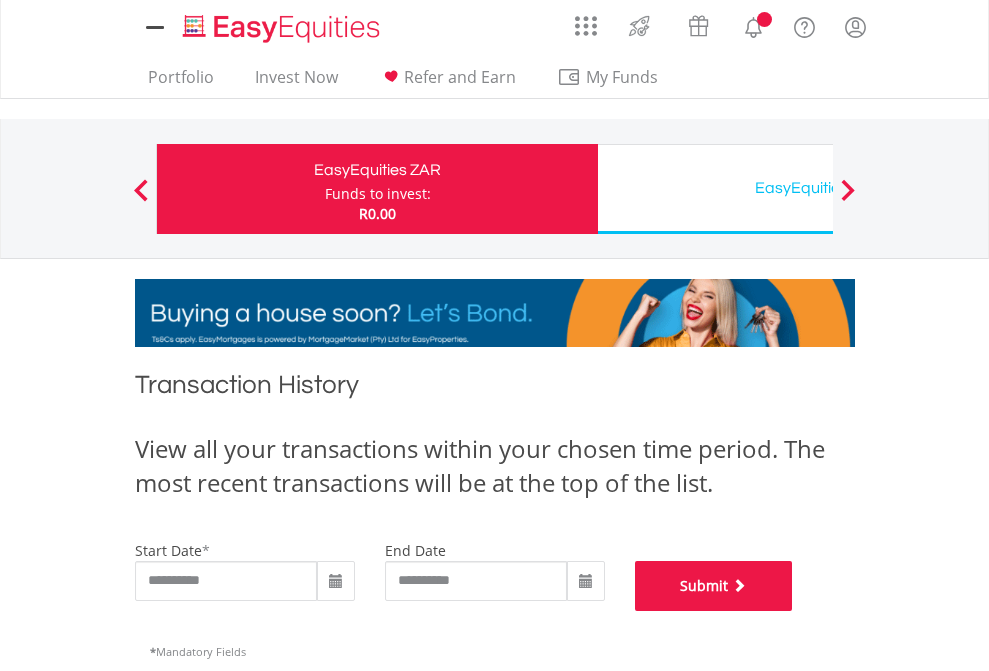scroll, scrollTop: 811, scrollLeft: 0, axis: vertical 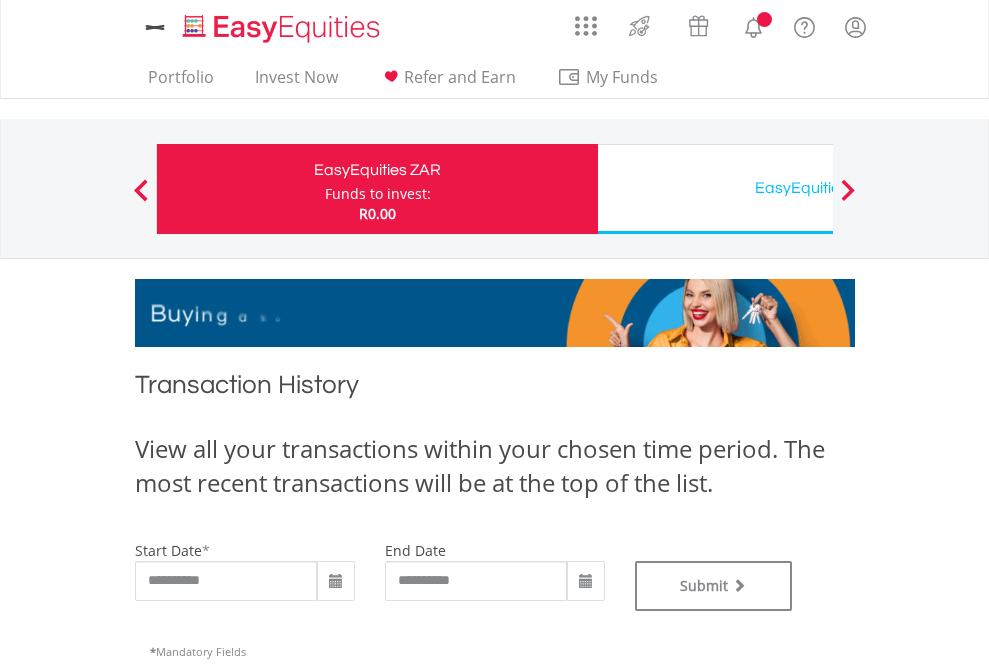 click on "EasyEquities USD" at bounding box center (818, 188) 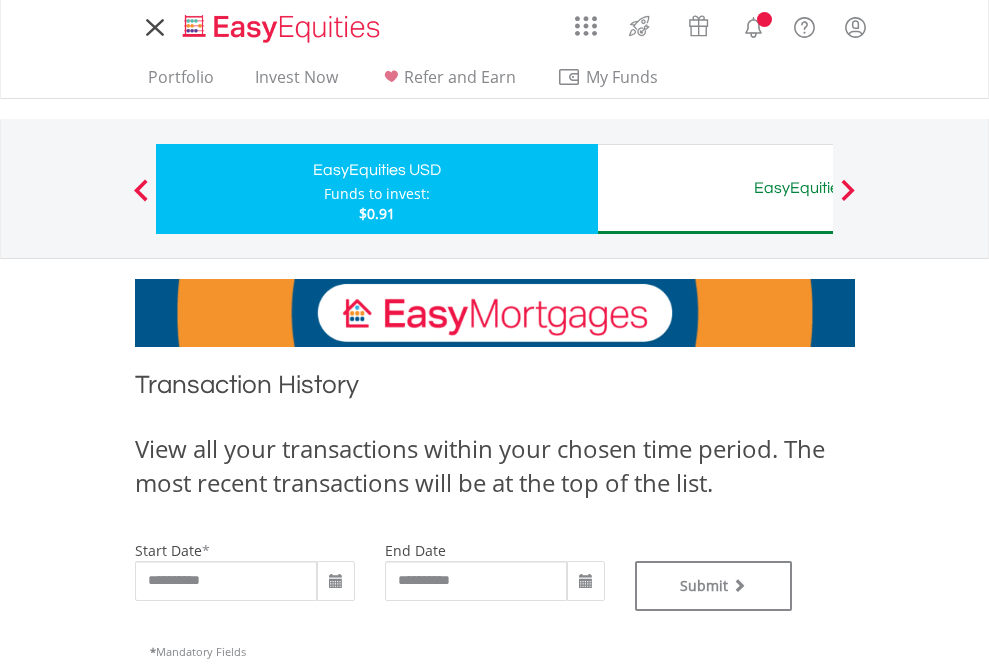 scroll, scrollTop: 0, scrollLeft: 0, axis: both 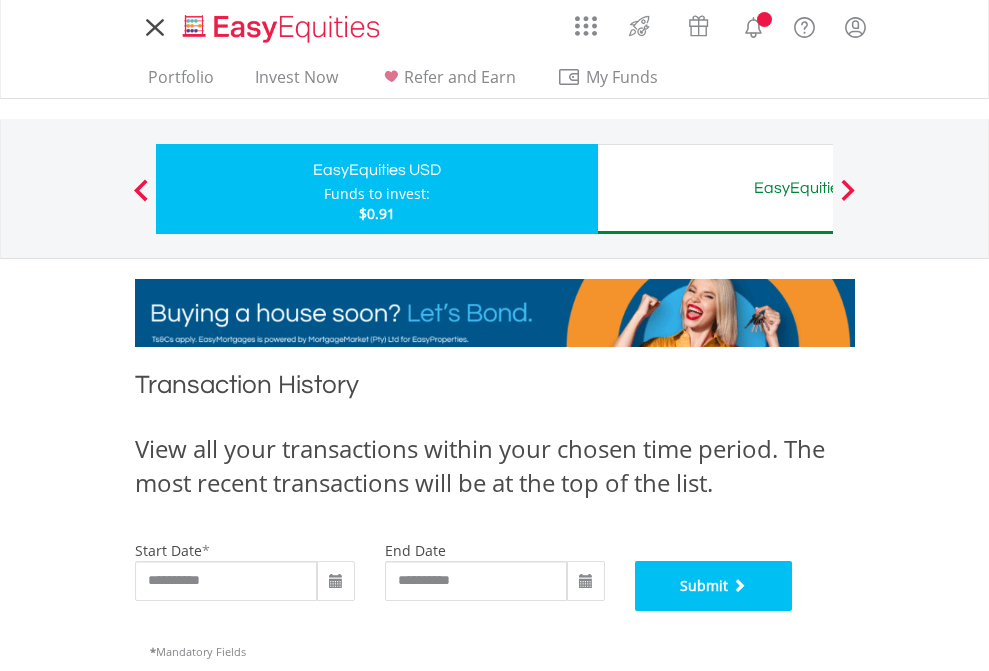 click on "Submit" at bounding box center (714, 586) 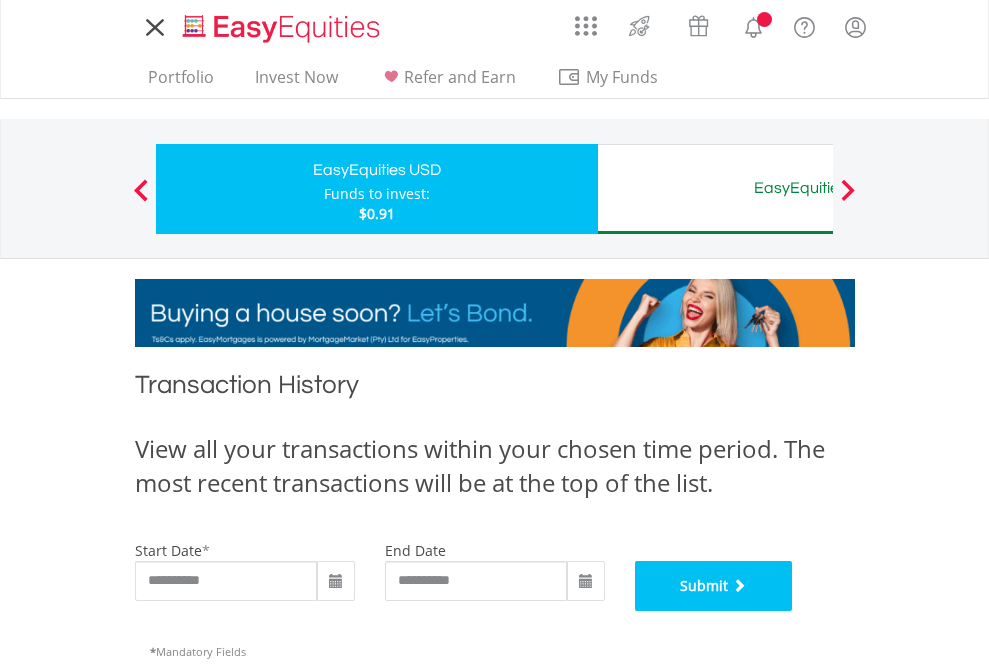 scroll, scrollTop: 811, scrollLeft: 0, axis: vertical 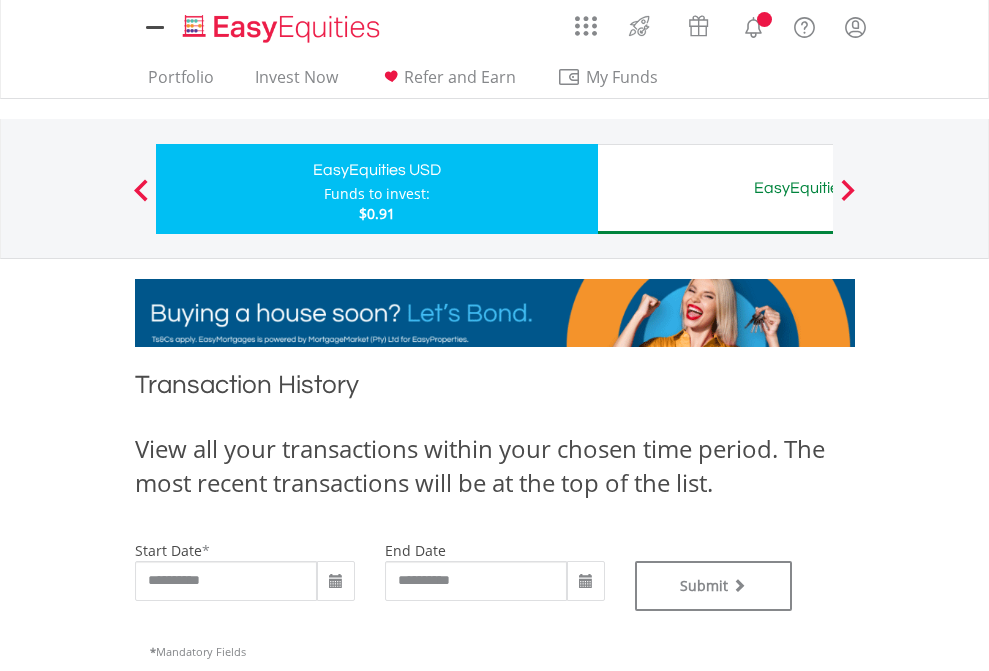 click on "EasyEquities AUD" at bounding box center (818, 188) 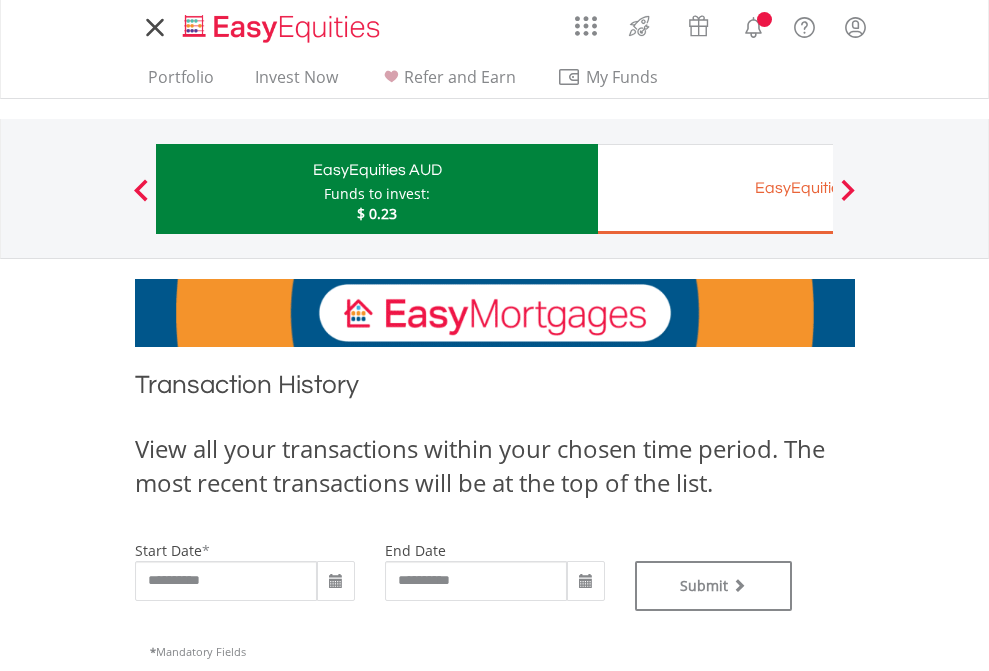 type on "**********" 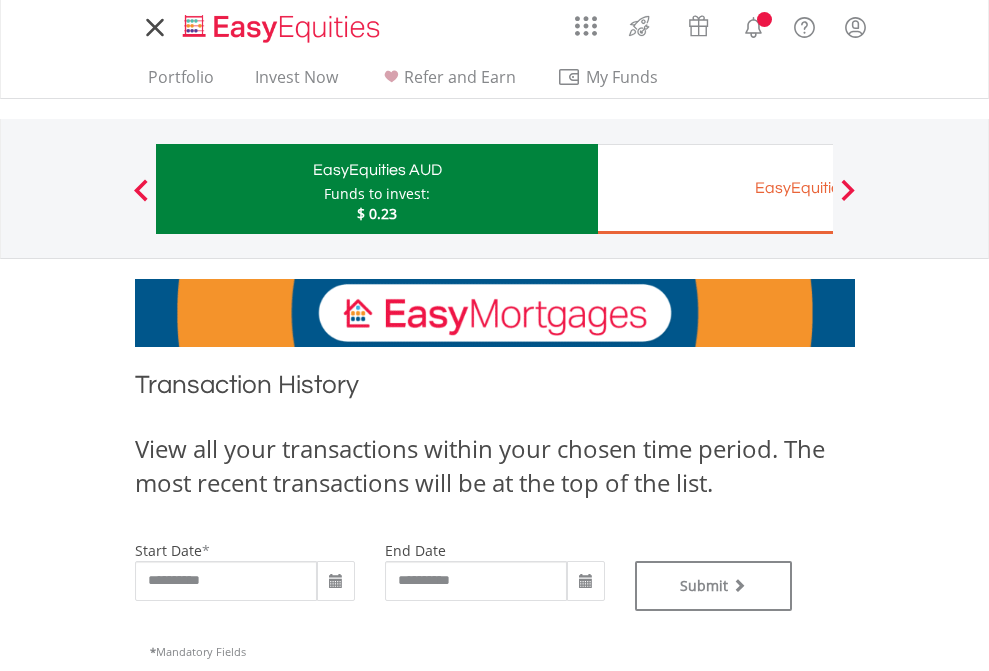 scroll, scrollTop: 0, scrollLeft: 0, axis: both 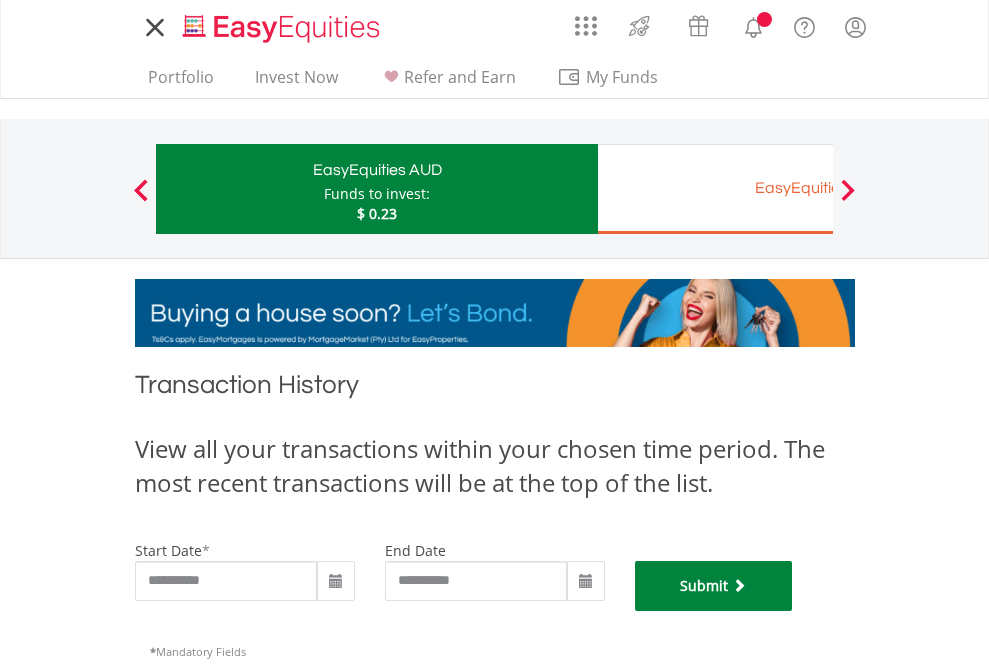click on "Submit" at bounding box center [714, 586] 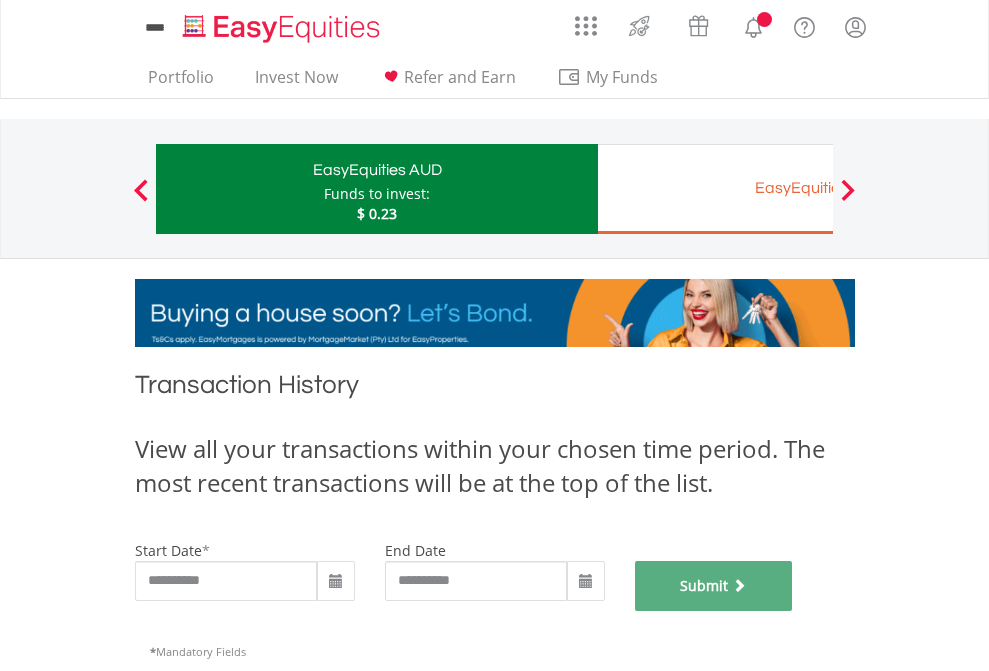 scroll, scrollTop: 811, scrollLeft: 0, axis: vertical 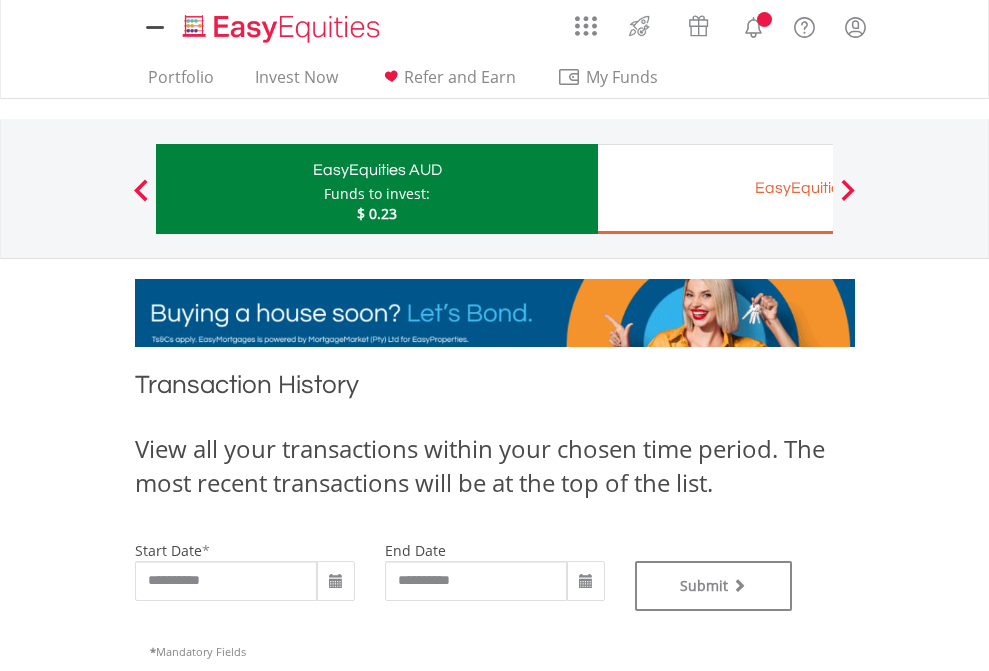 click on "EasyEquities EUR" at bounding box center (818, 188) 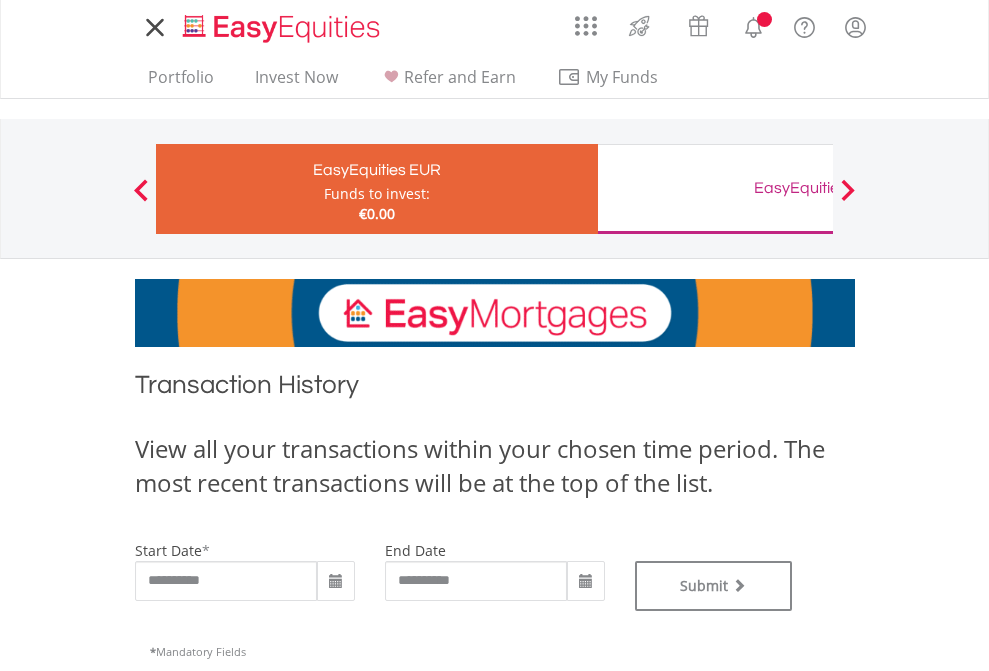 scroll, scrollTop: 0, scrollLeft: 0, axis: both 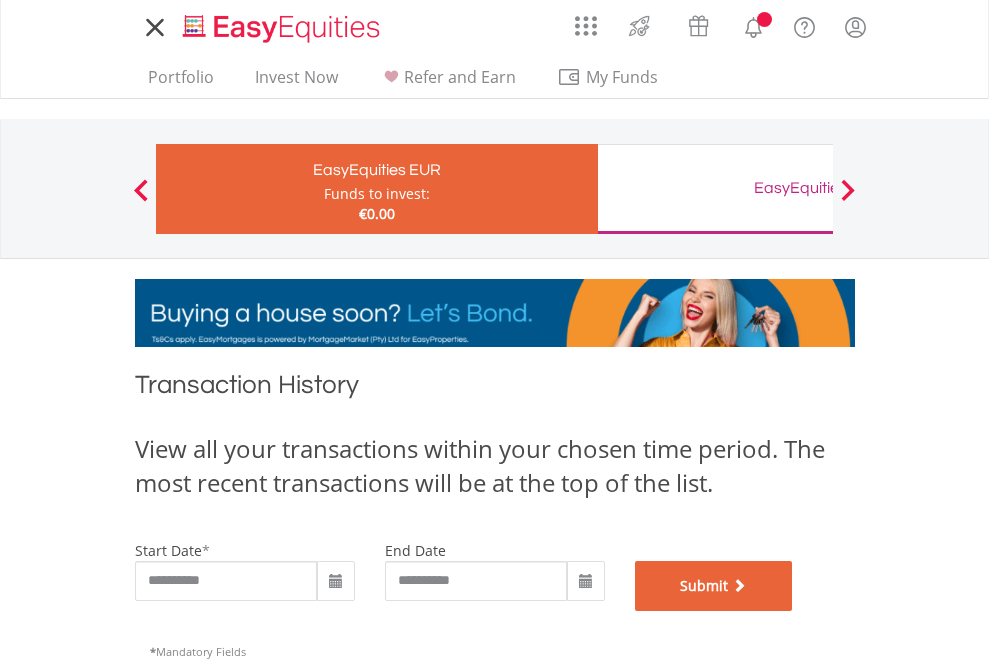 click on "Submit" at bounding box center (714, 586) 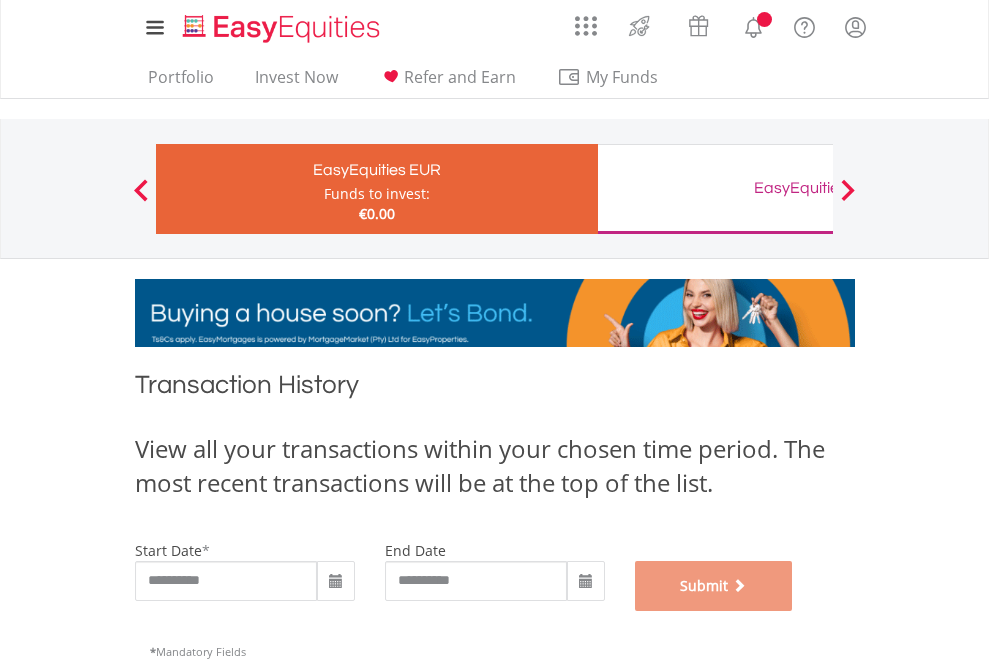 scroll, scrollTop: 811, scrollLeft: 0, axis: vertical 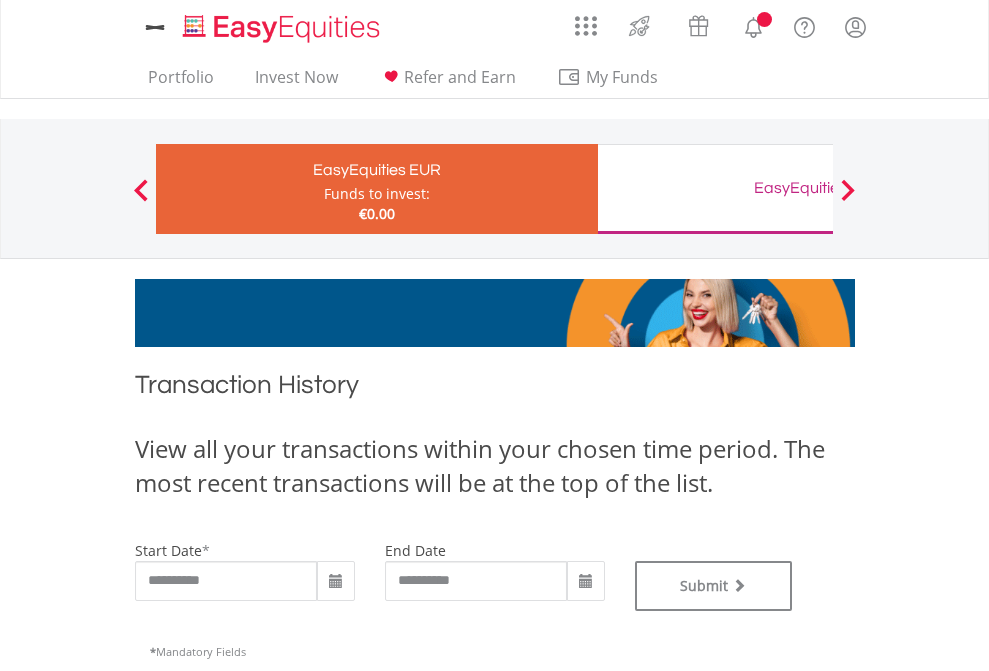 click on "EasyEquities GBP" at bounding box center [818, 188] 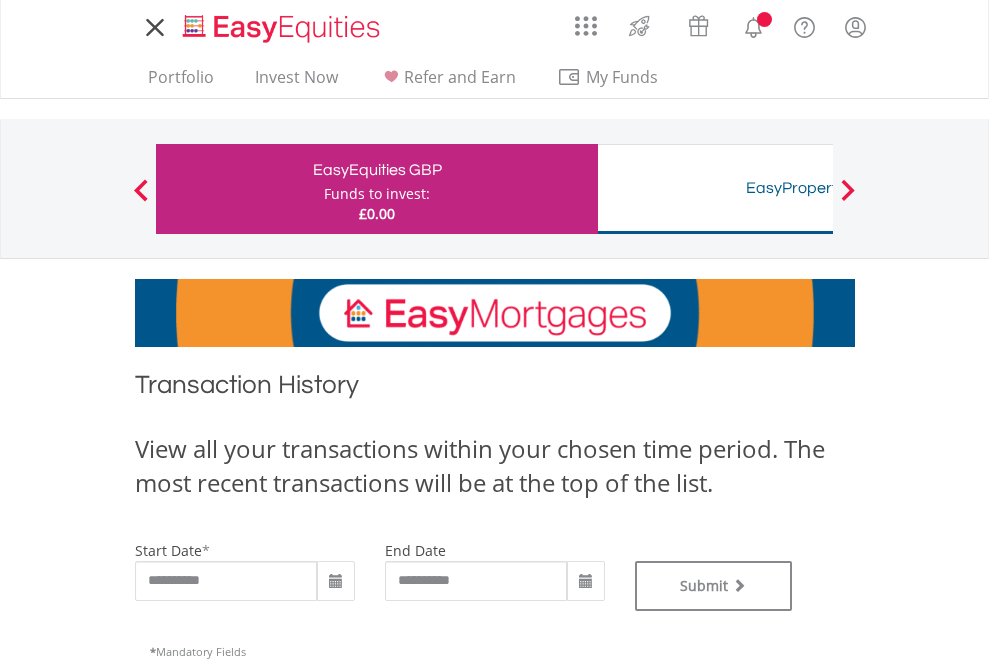 scroll, scrollTop: 0, scrollLeft: 0, axis: both 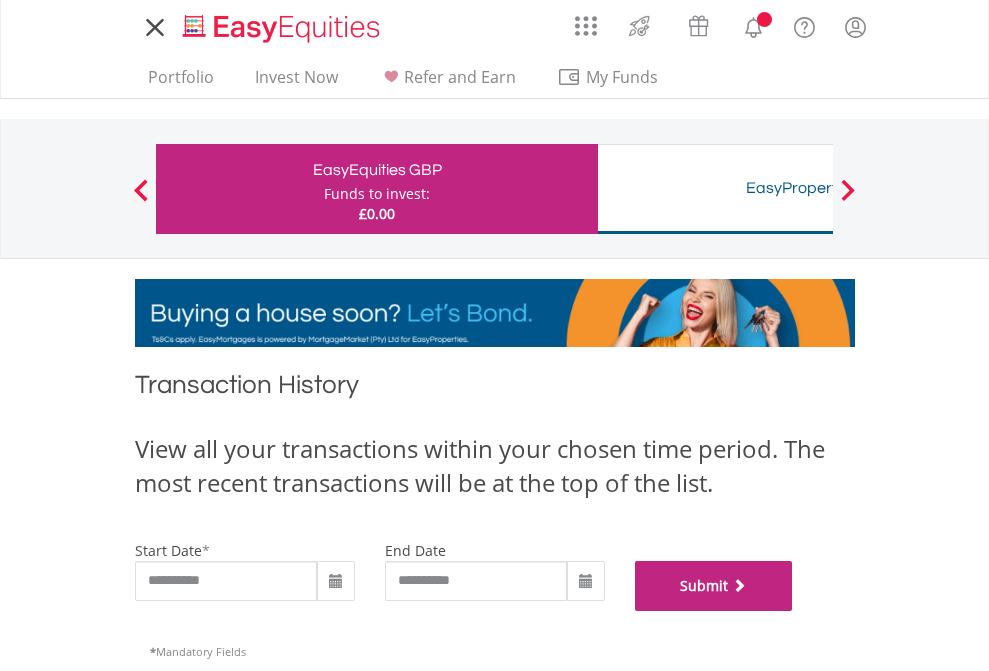 click on "Submit" at bounding box center [714, 586] 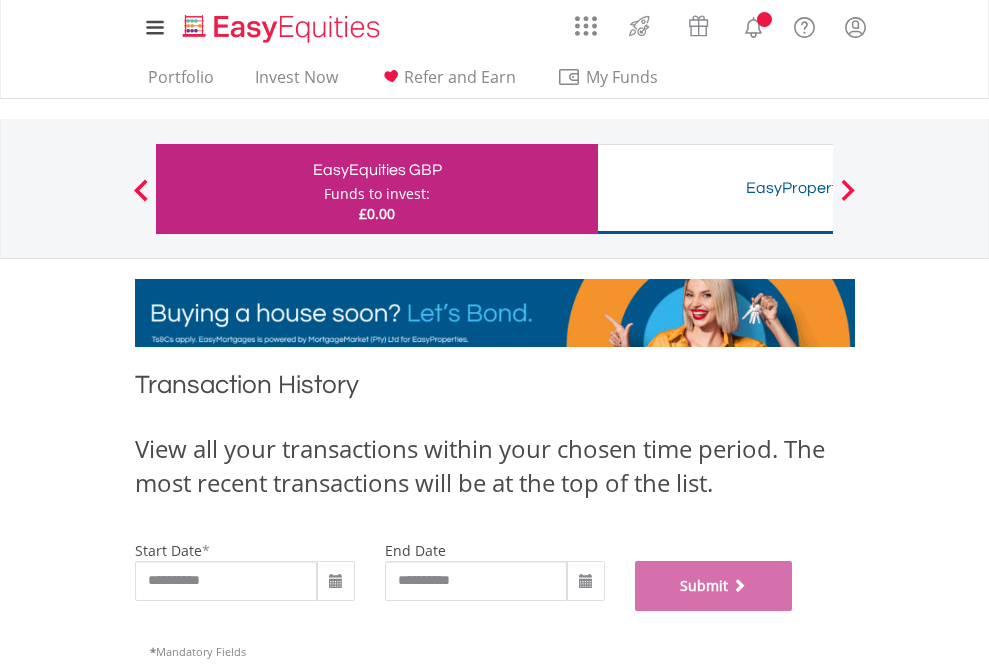 scroll, scrollTop: 811, scrollLeft: 0, axis: vertical 